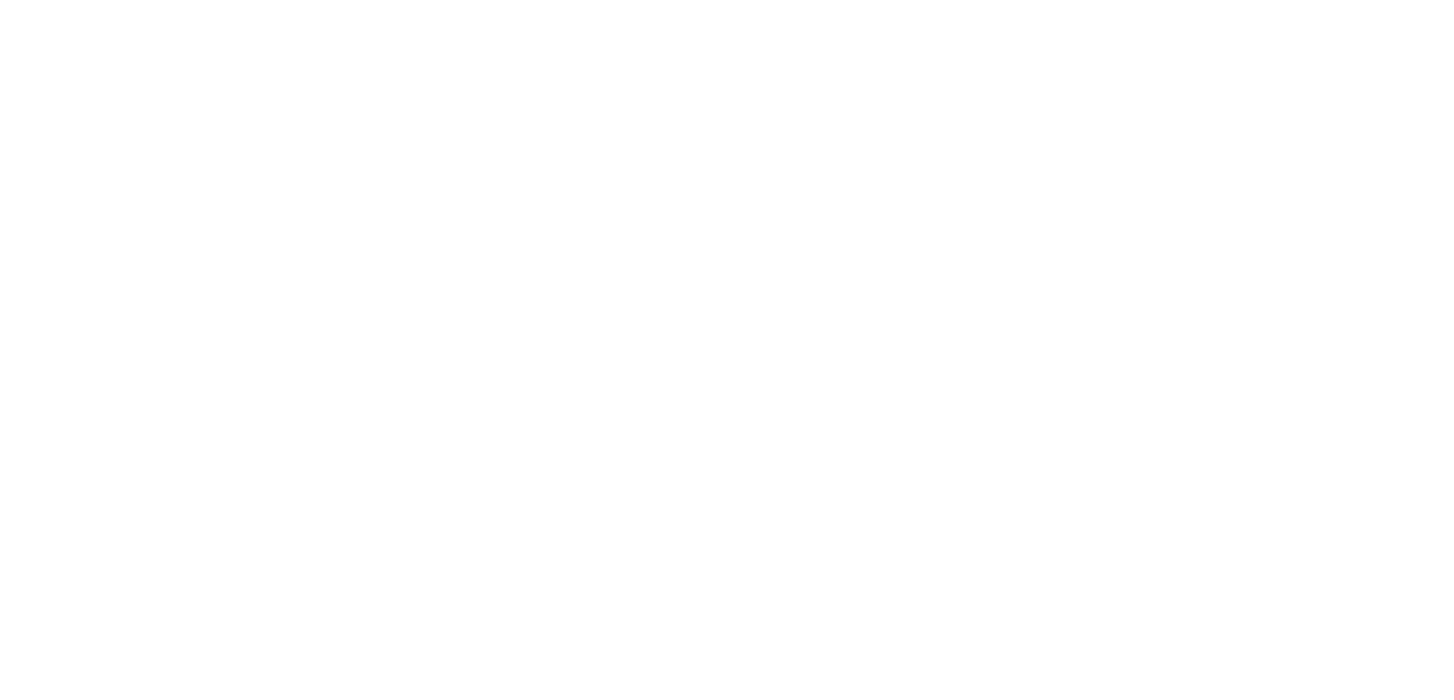 scroll, scrollTop: 0, scrollLeft: 0, axis: both 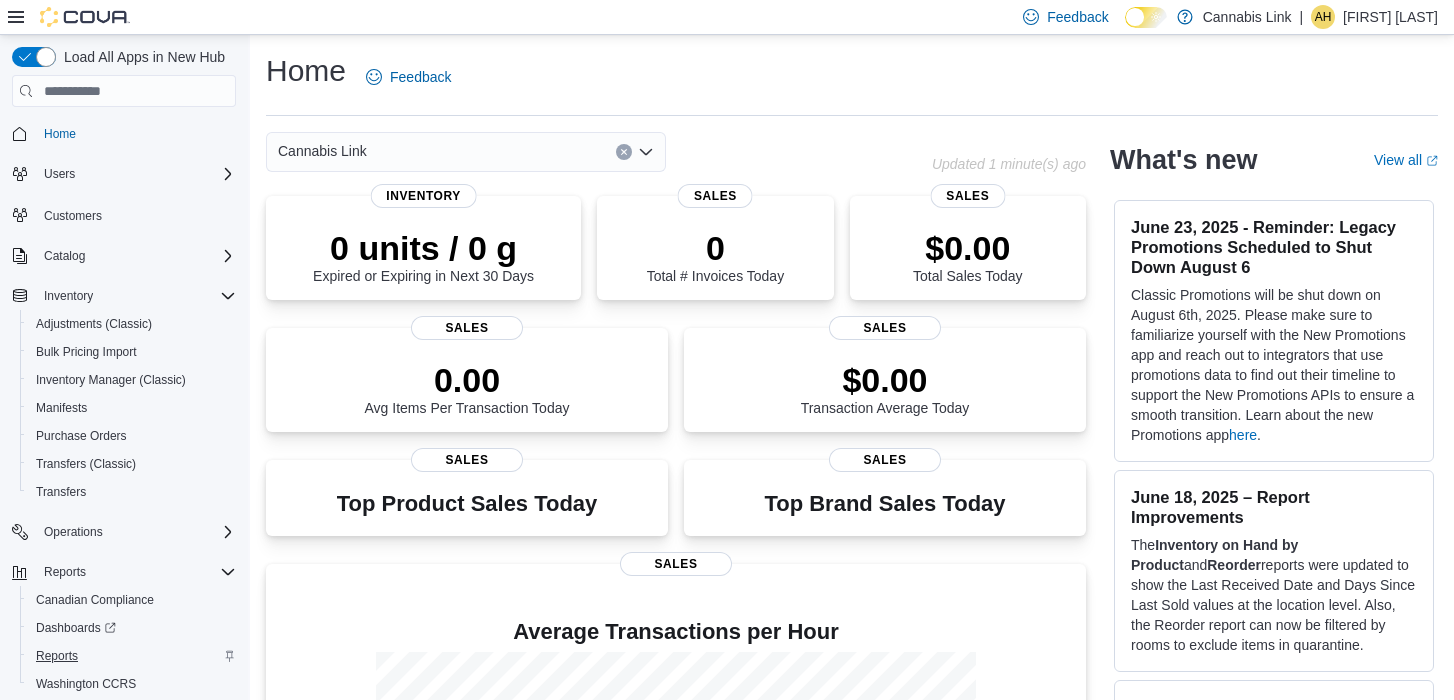 click on "Reports" at bounding box center [57, 656] 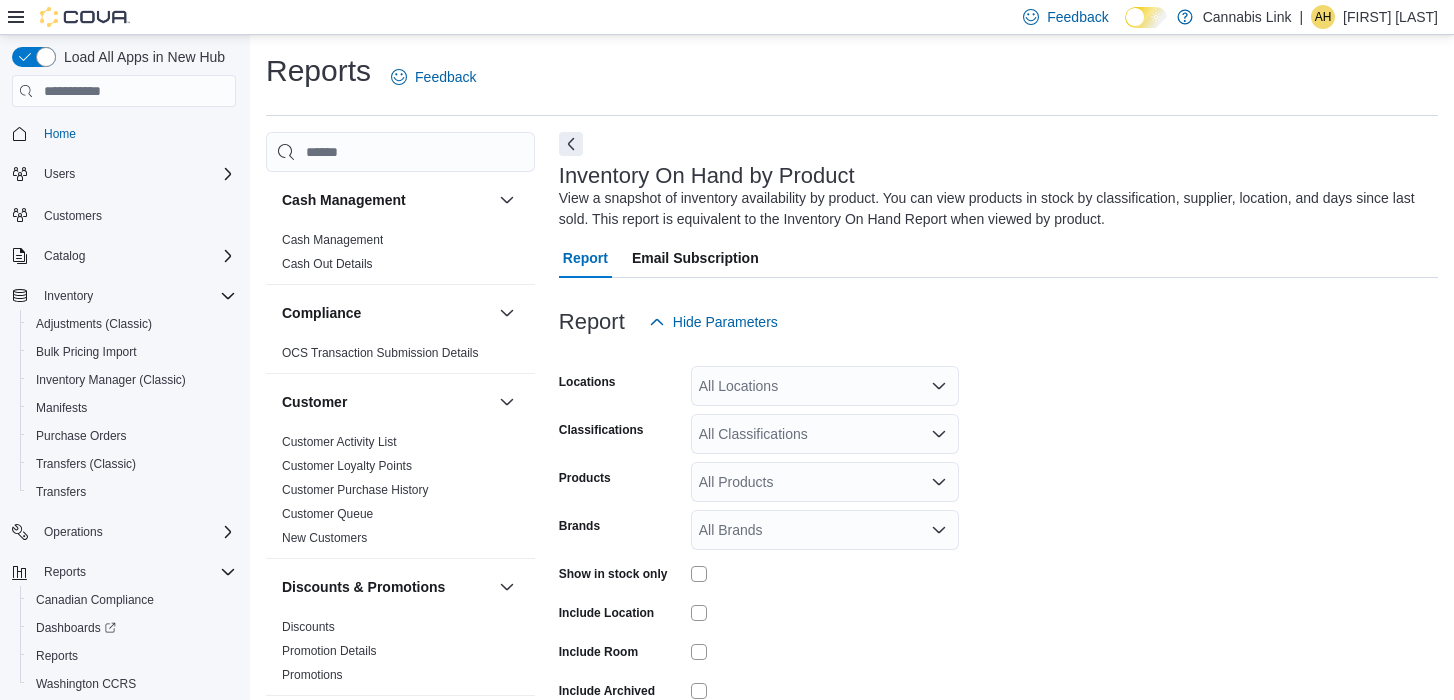scroll, scrollTop: 66, scrollLeft: 0, axis: vertical 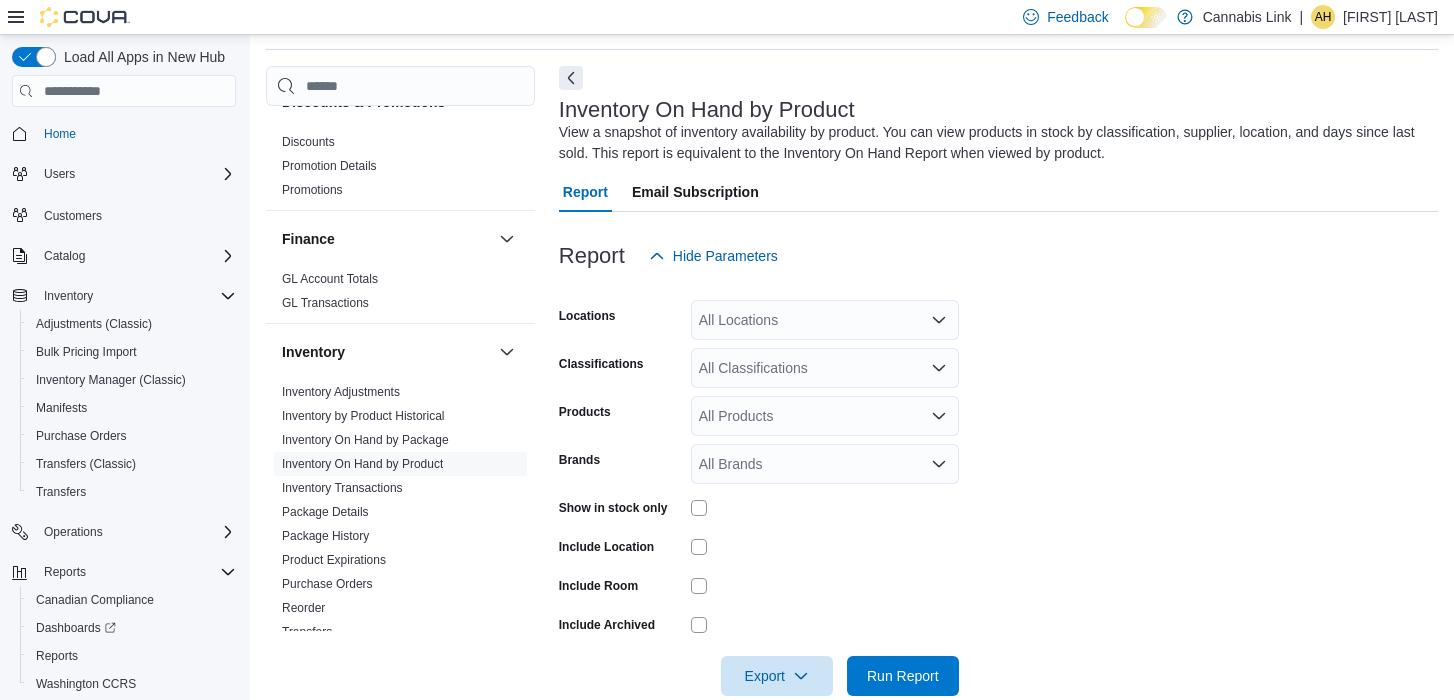 click on "All Locations" at bounding box center [825, 320] 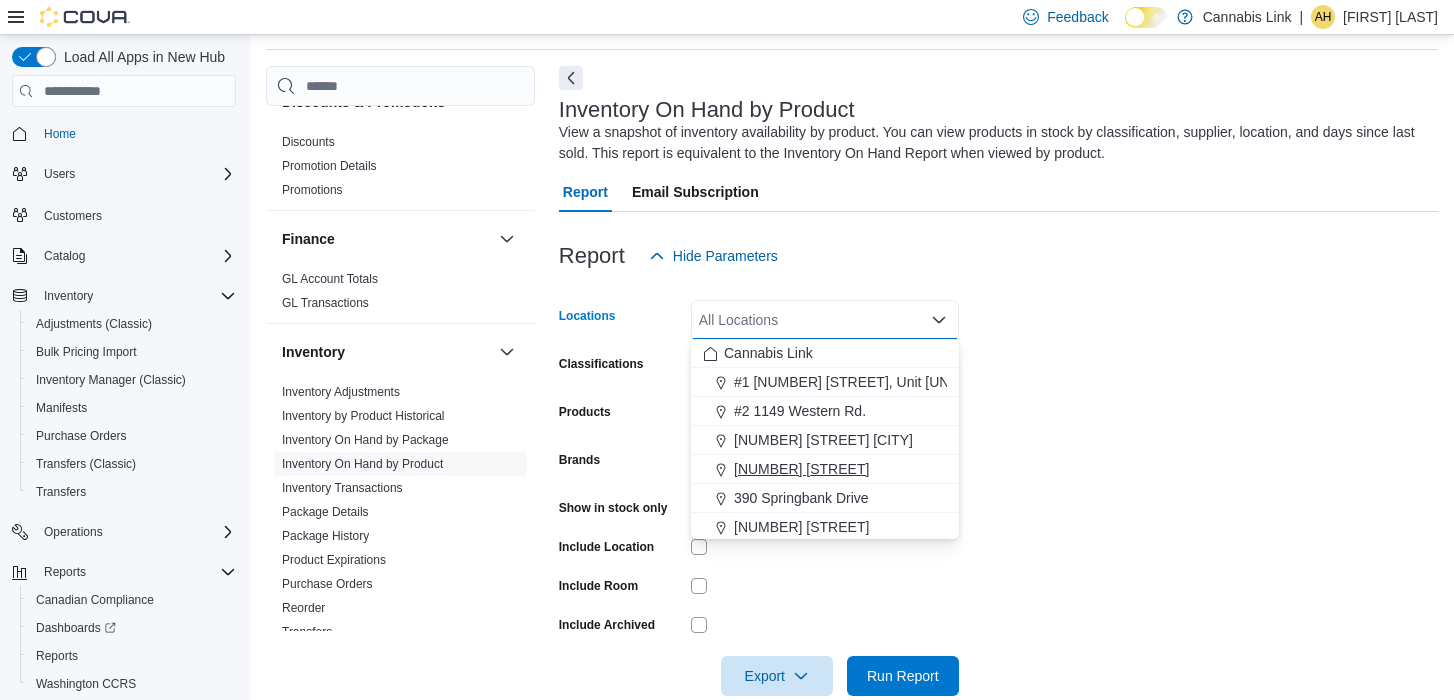 click on "[NUMBER] [STREET]" at bounding box center [801, 469] 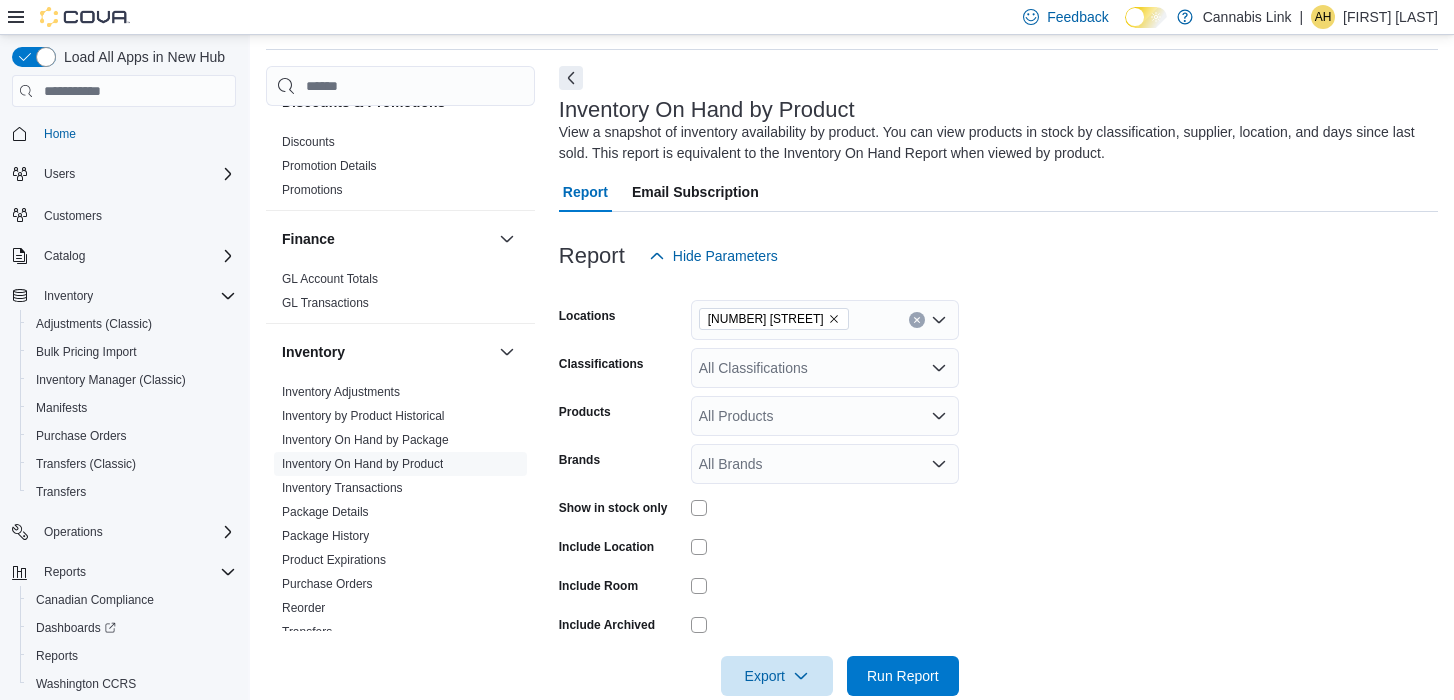 click on "Locations [NUMBER] [STREET] Classifications All Classifications Products All Products Brands All Brands Show in stock only Include Location Include Room Include Archived Export Run Report" at bounding box center (998, 486) 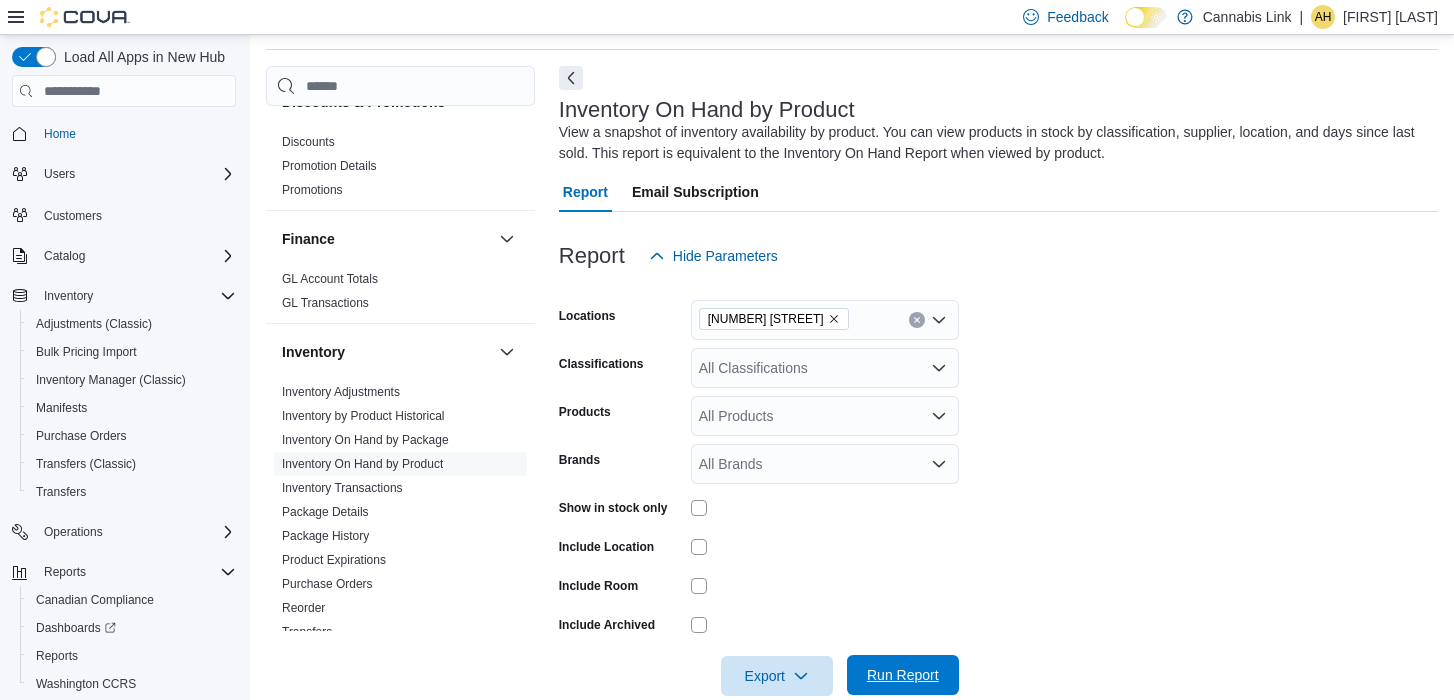 click on "Run Report" at bounding box center [903, 675] 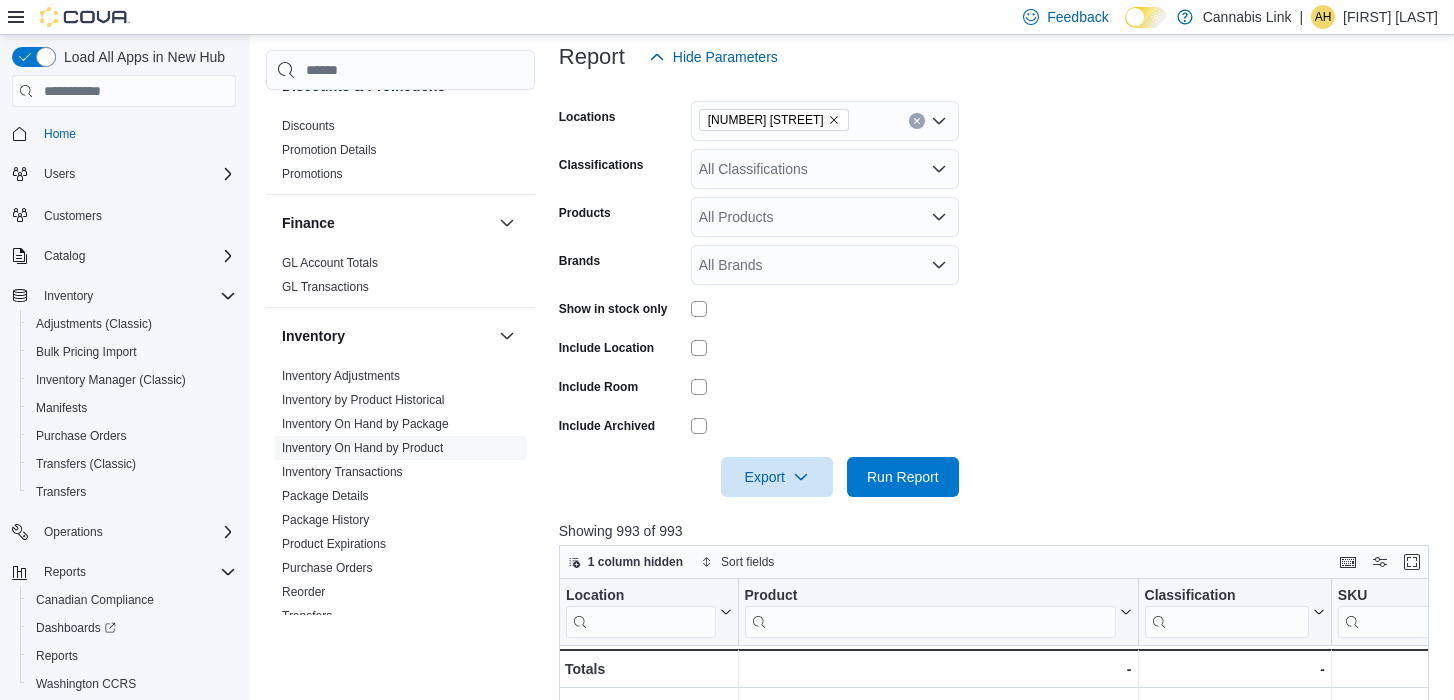 scroll, scrollTop: 268, scrollLeft: 0, axis: vertical 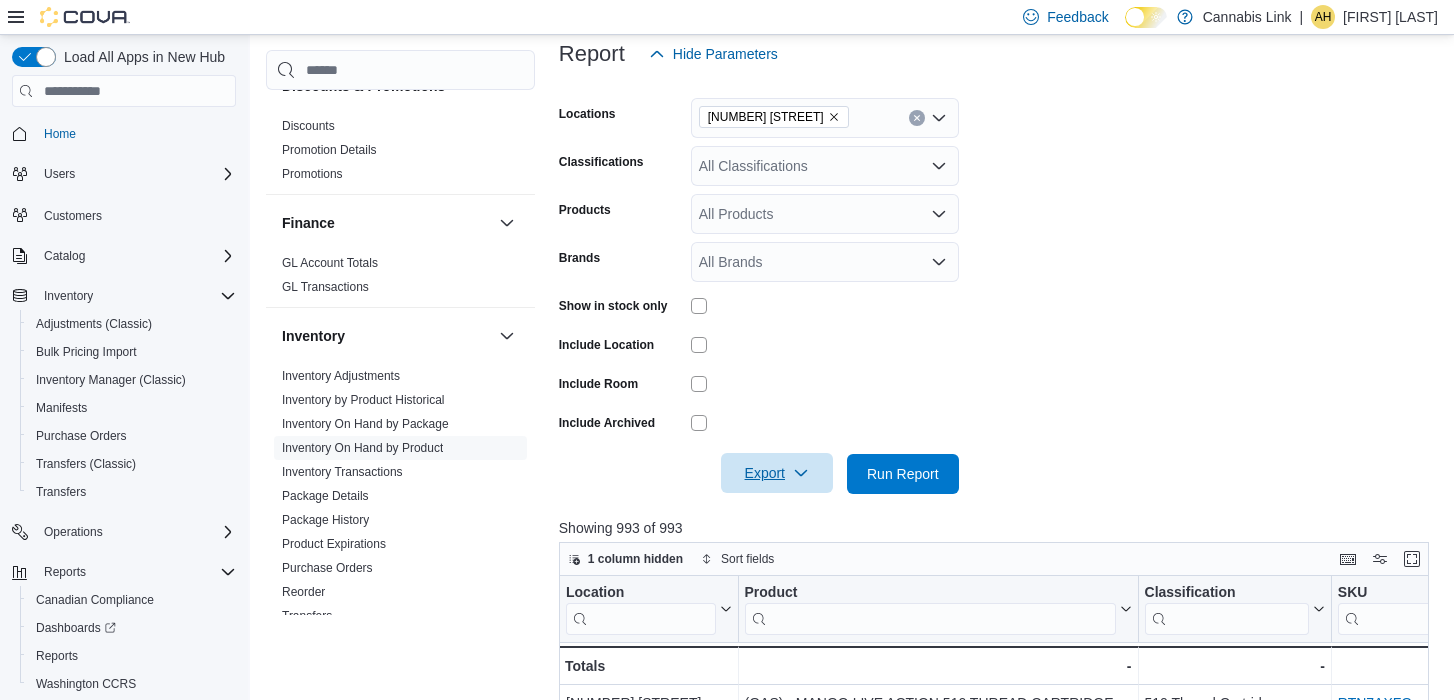 click 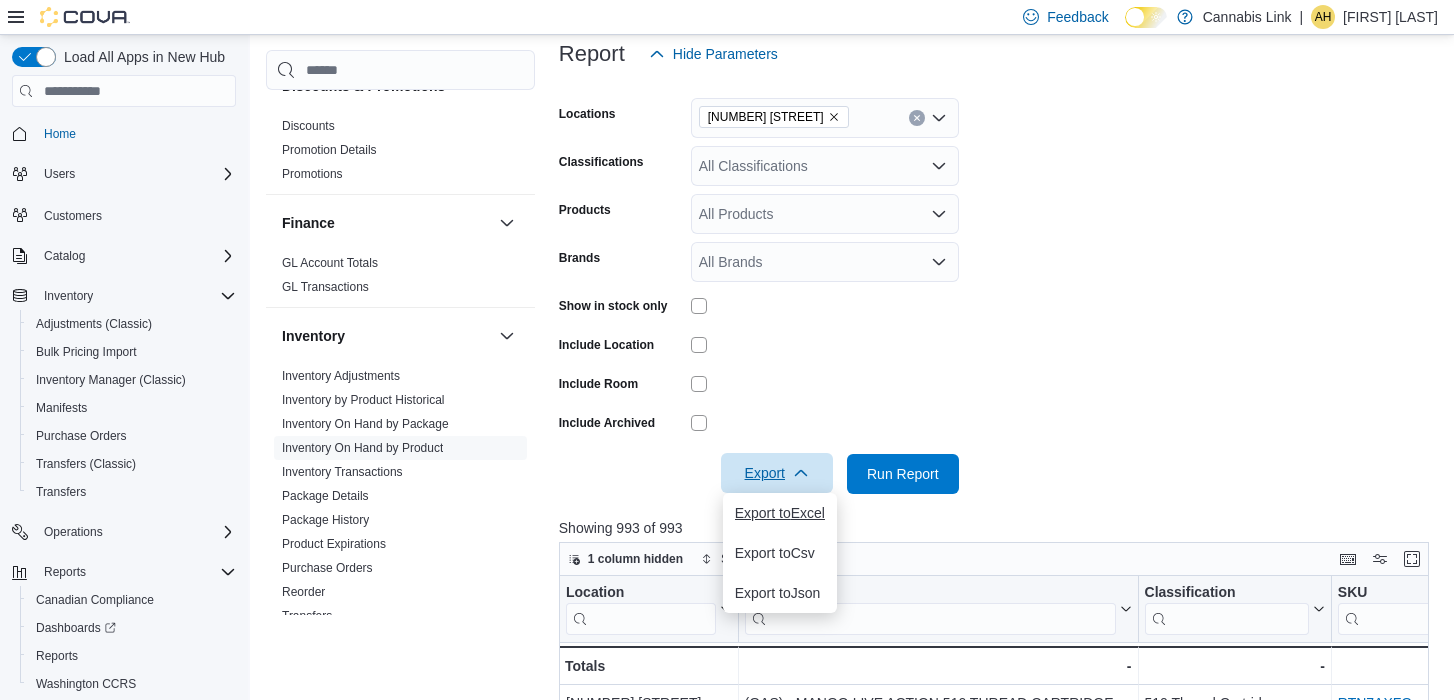 click on "Export to  Excel" at bounding box center (780, 513) 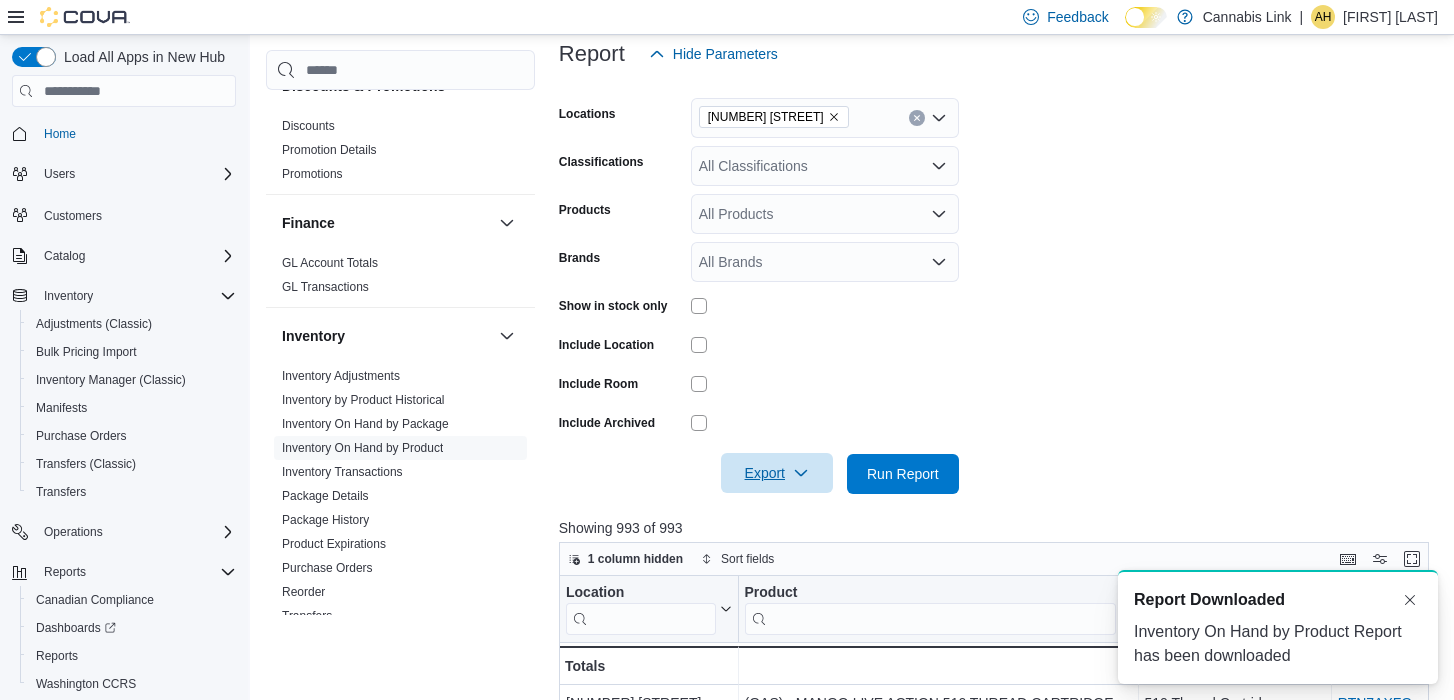 scroll, scrollTop: 0, scrollLeft: 0, axis: both 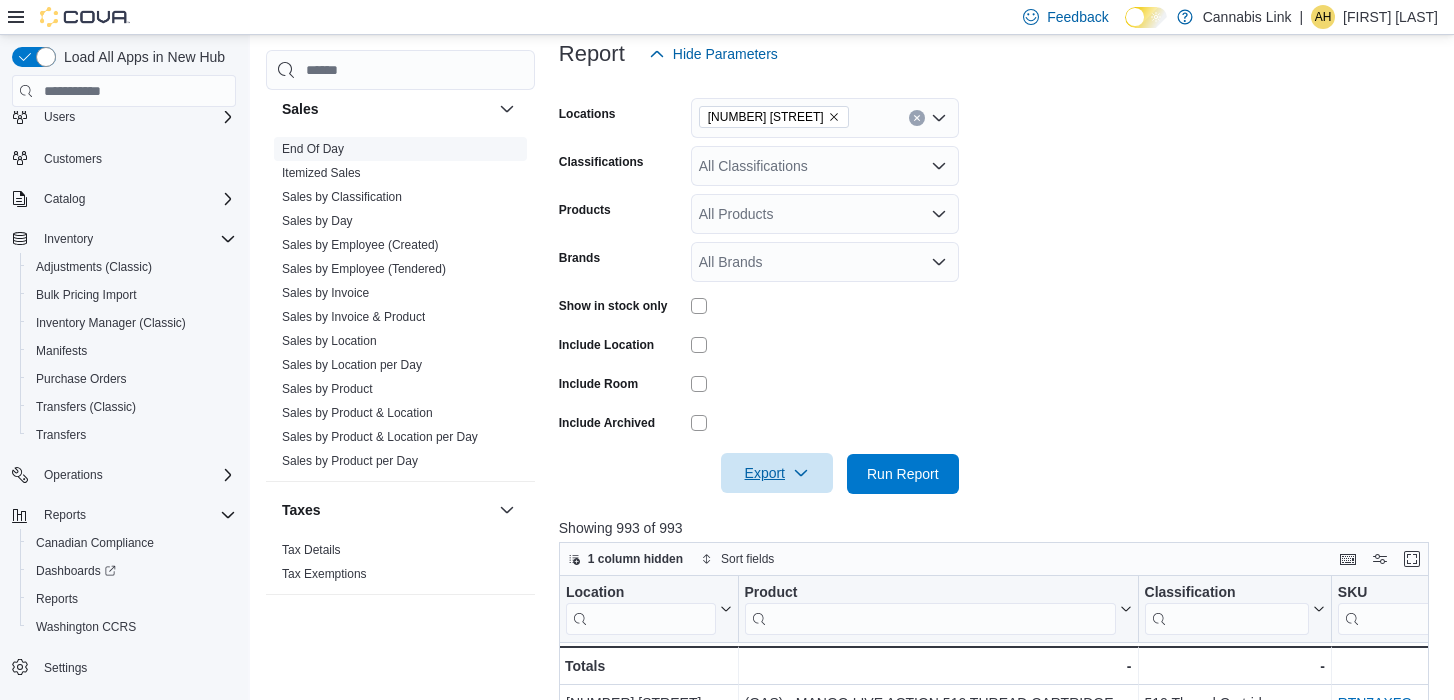 click on "End Of Day" at bounding box center (313, 149) 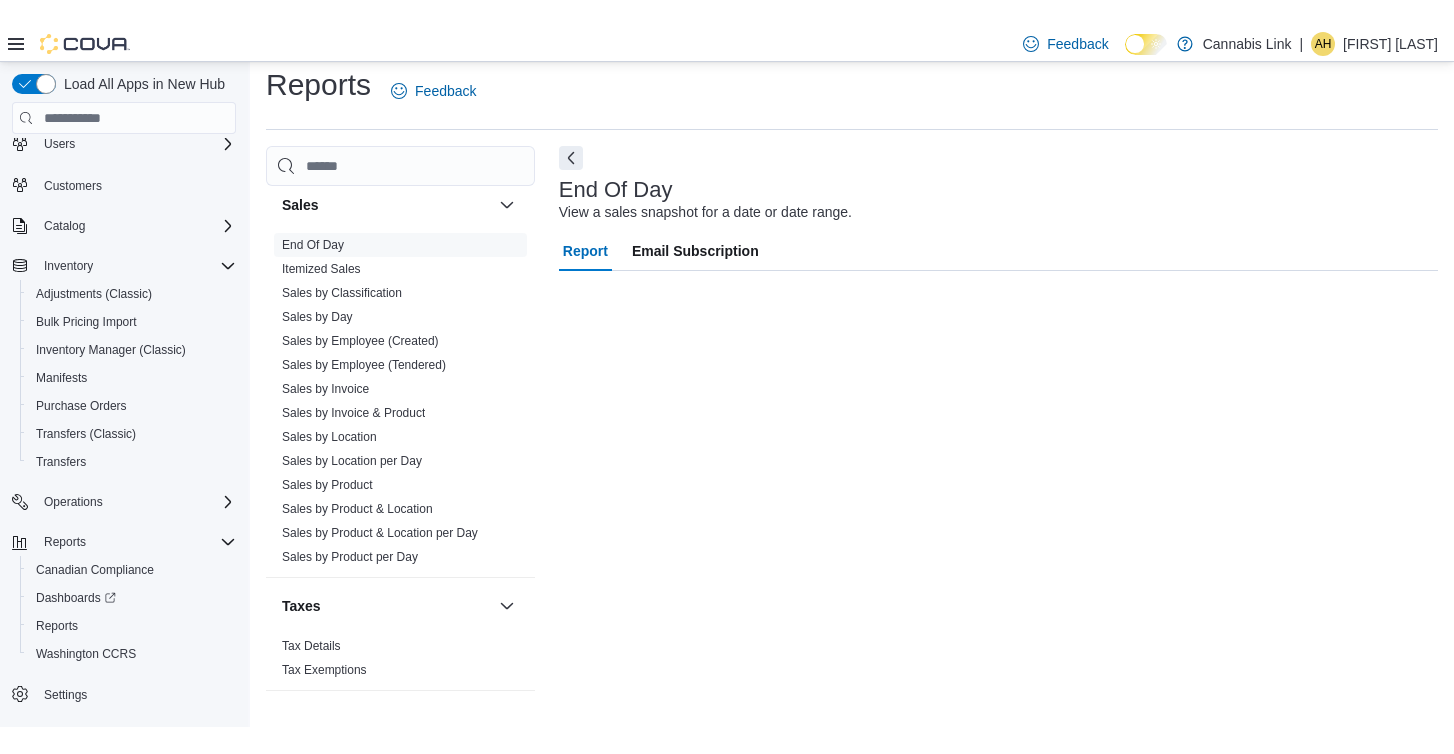 scroll, scrollTop: 1, scrollLeft: 0, axis: vertical 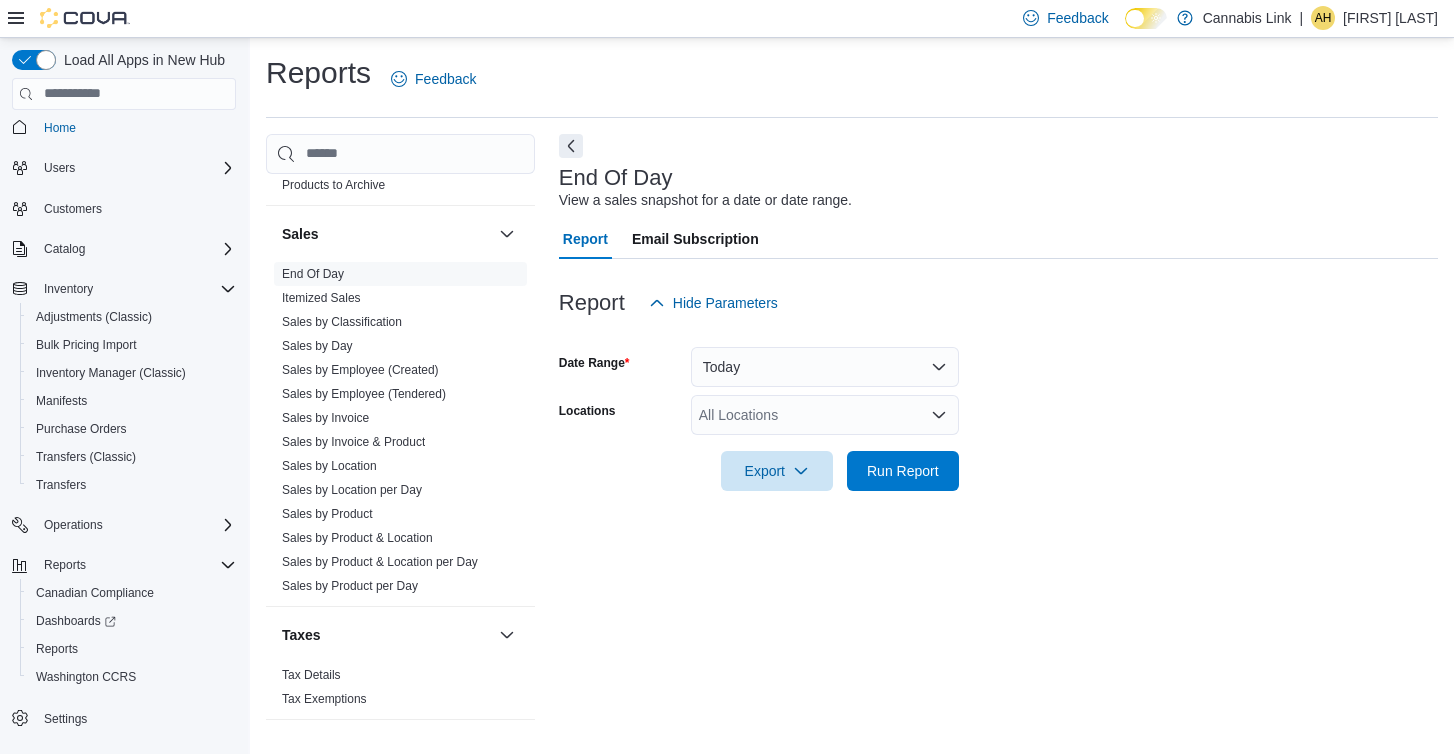 click on "Today" at bounding box center (825, 367) 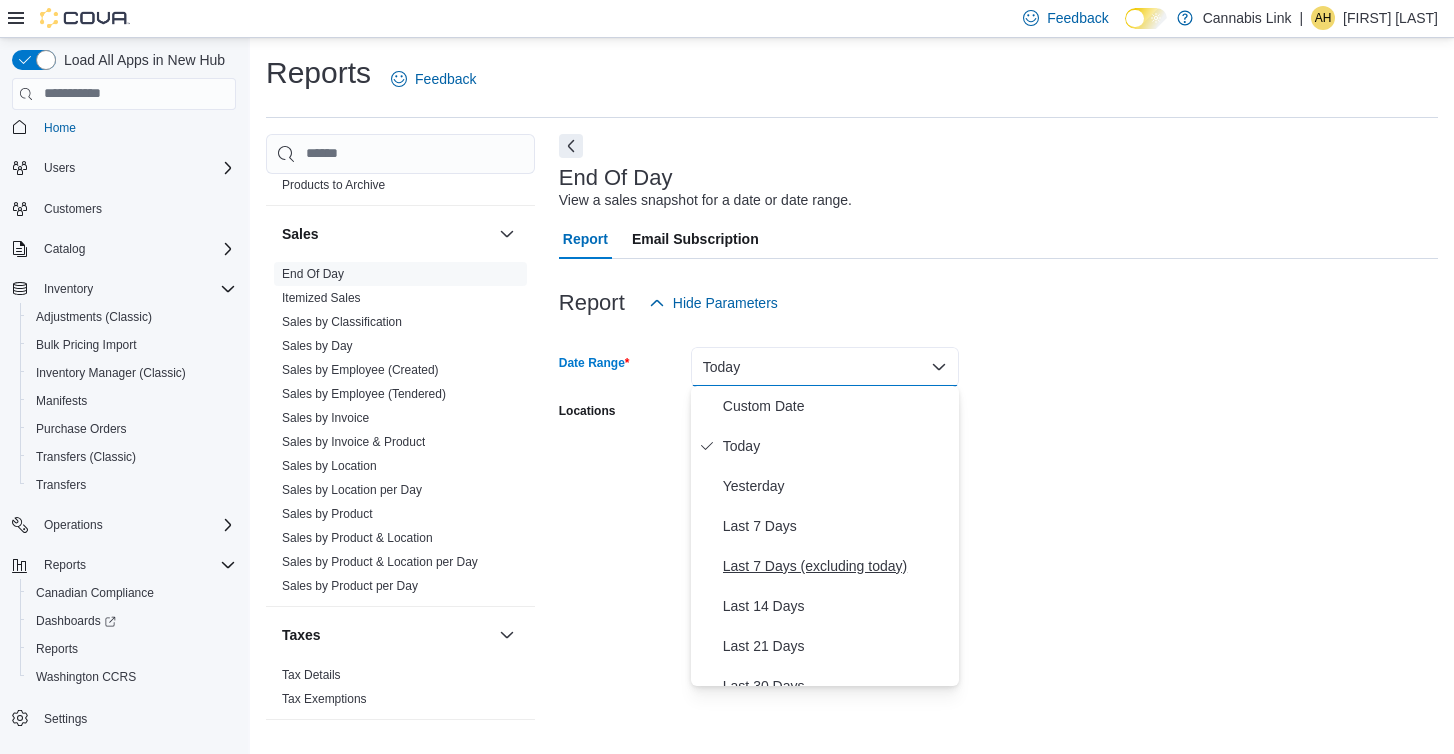 click on "Last 7 Days (excluding today)" at bounding box center [837, 566] 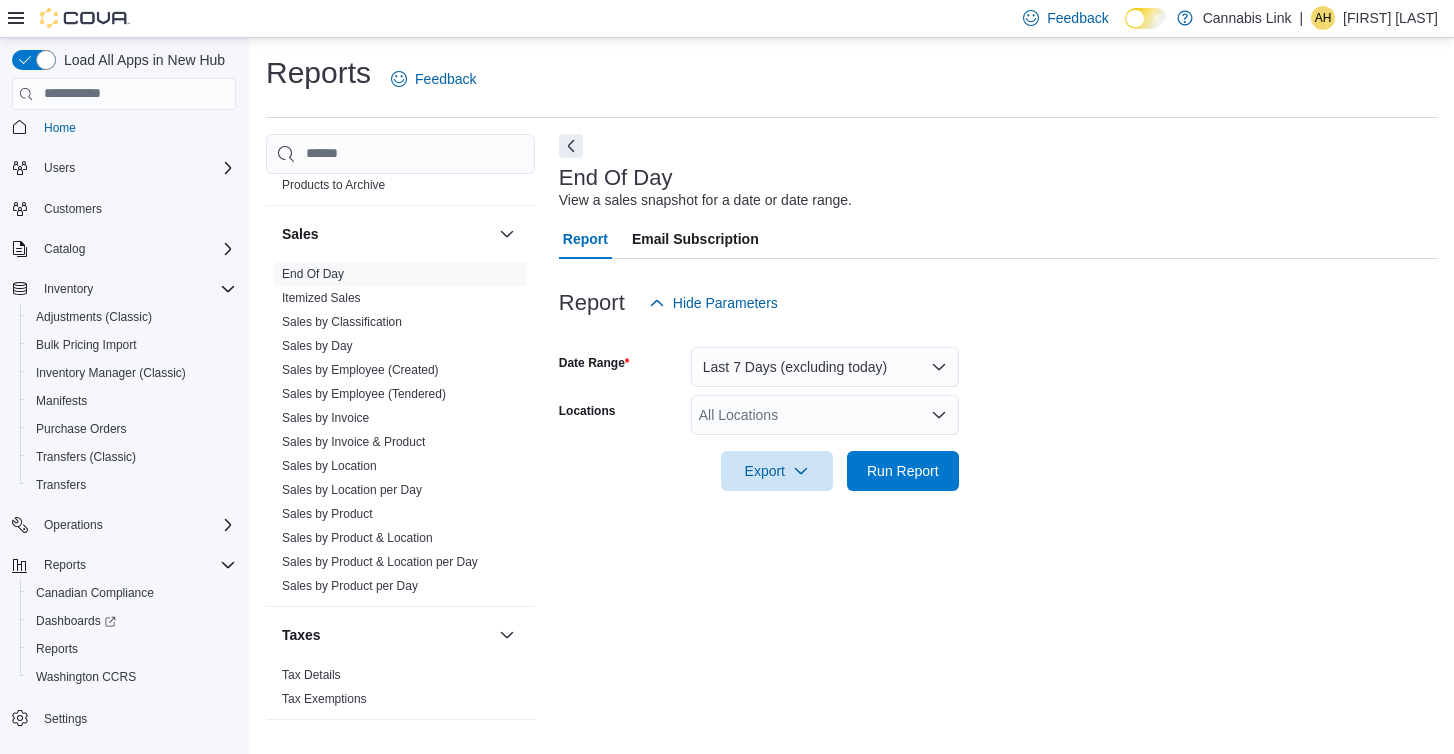 click on "Date Range Last 7 Days (excluding today) Locations All Locations Export  Run Report" at bounding box center (998, 407) 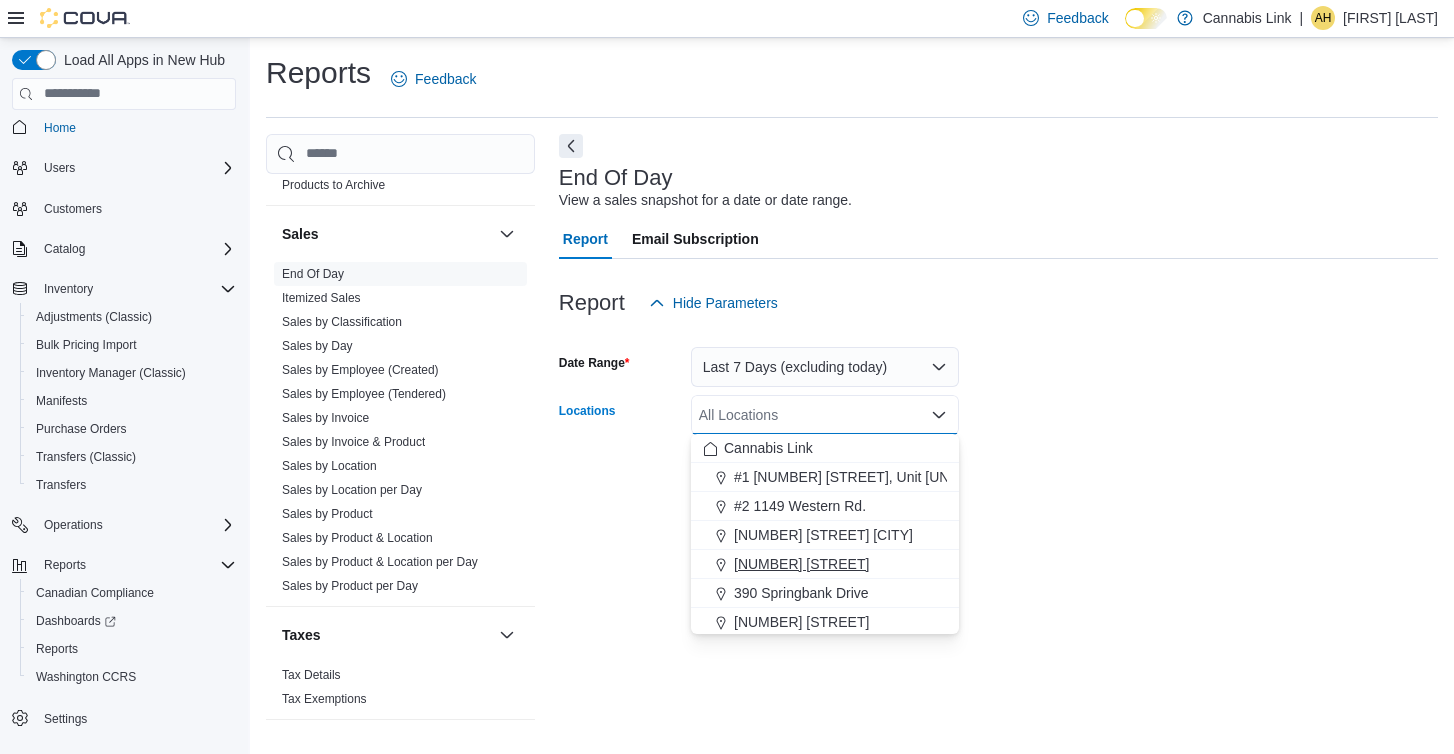 click on "[NUMBER] [STREET]" at bounding box center [801, 564] 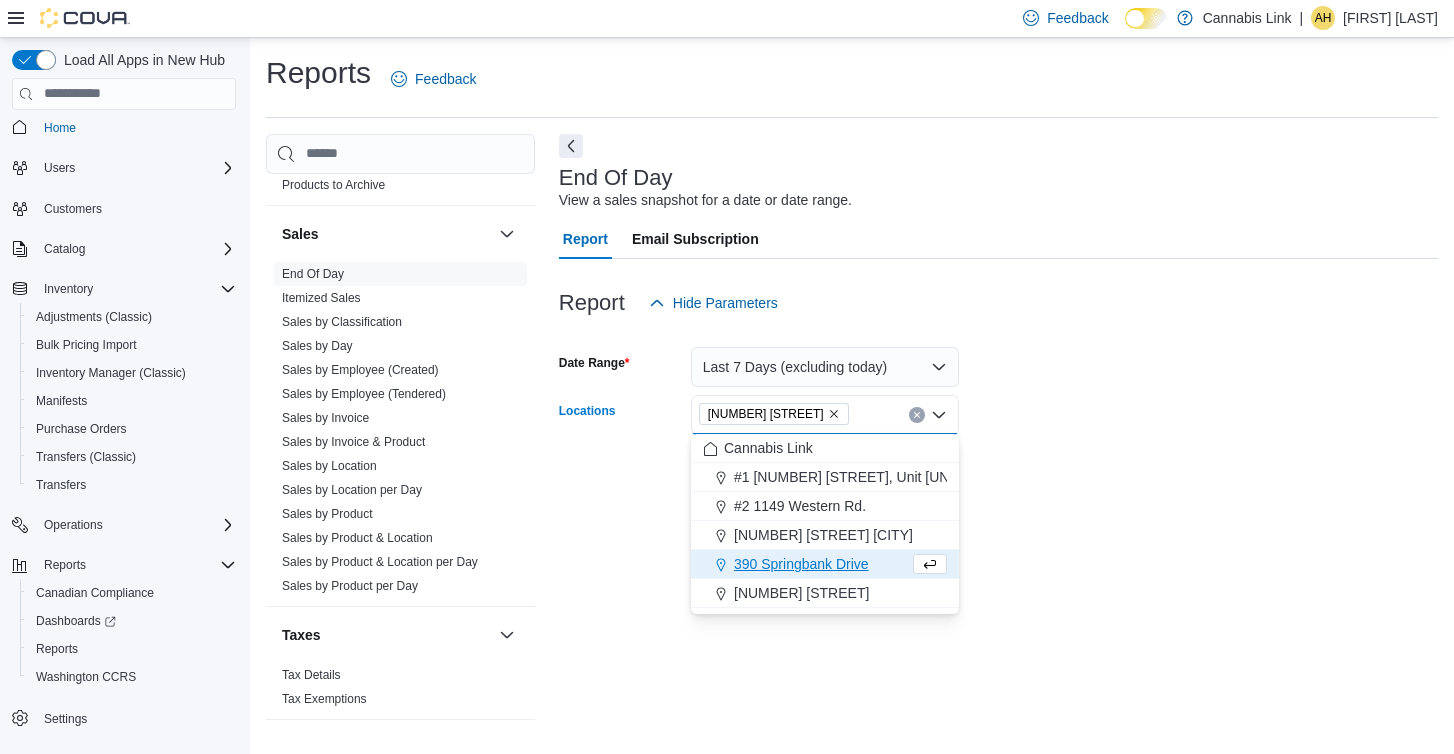 click at bounding box center [998, 503] 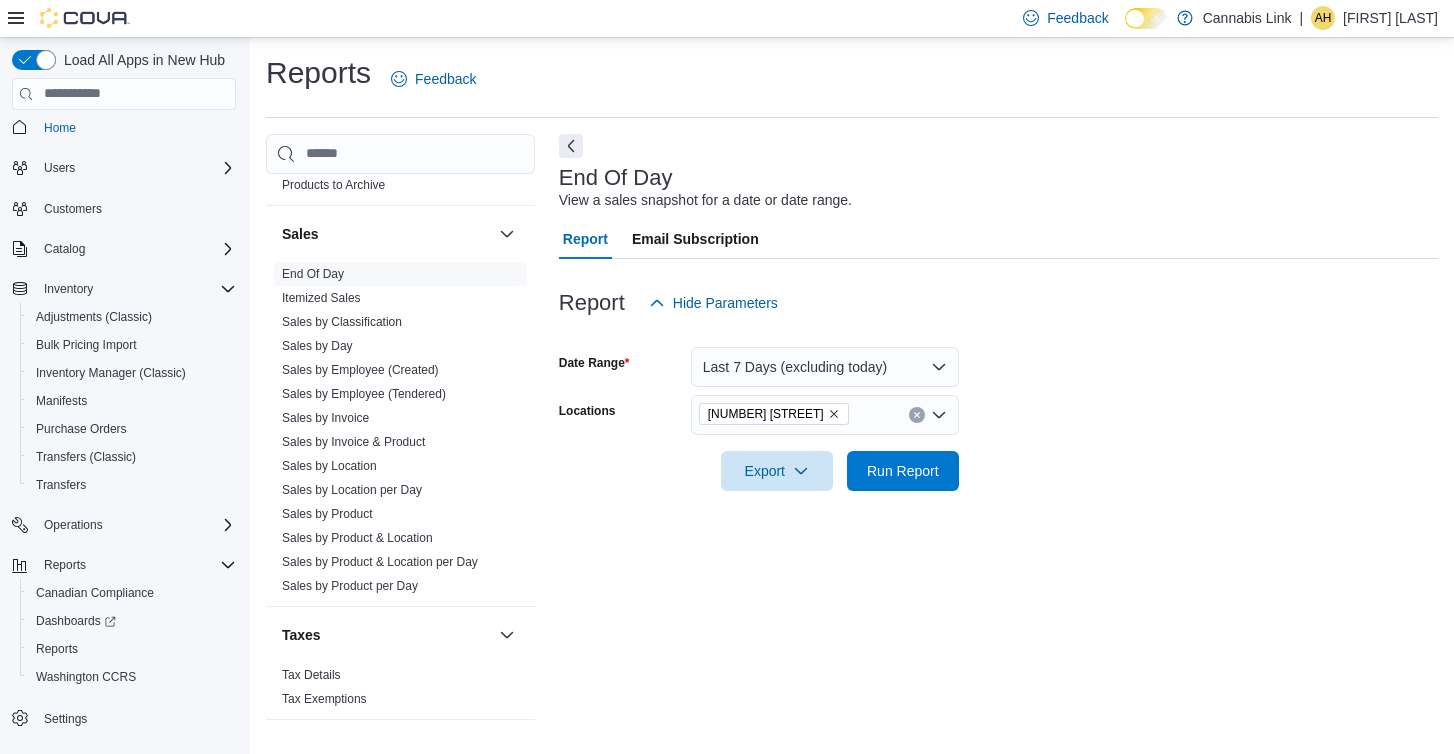 click at bounding box center [998, 503] 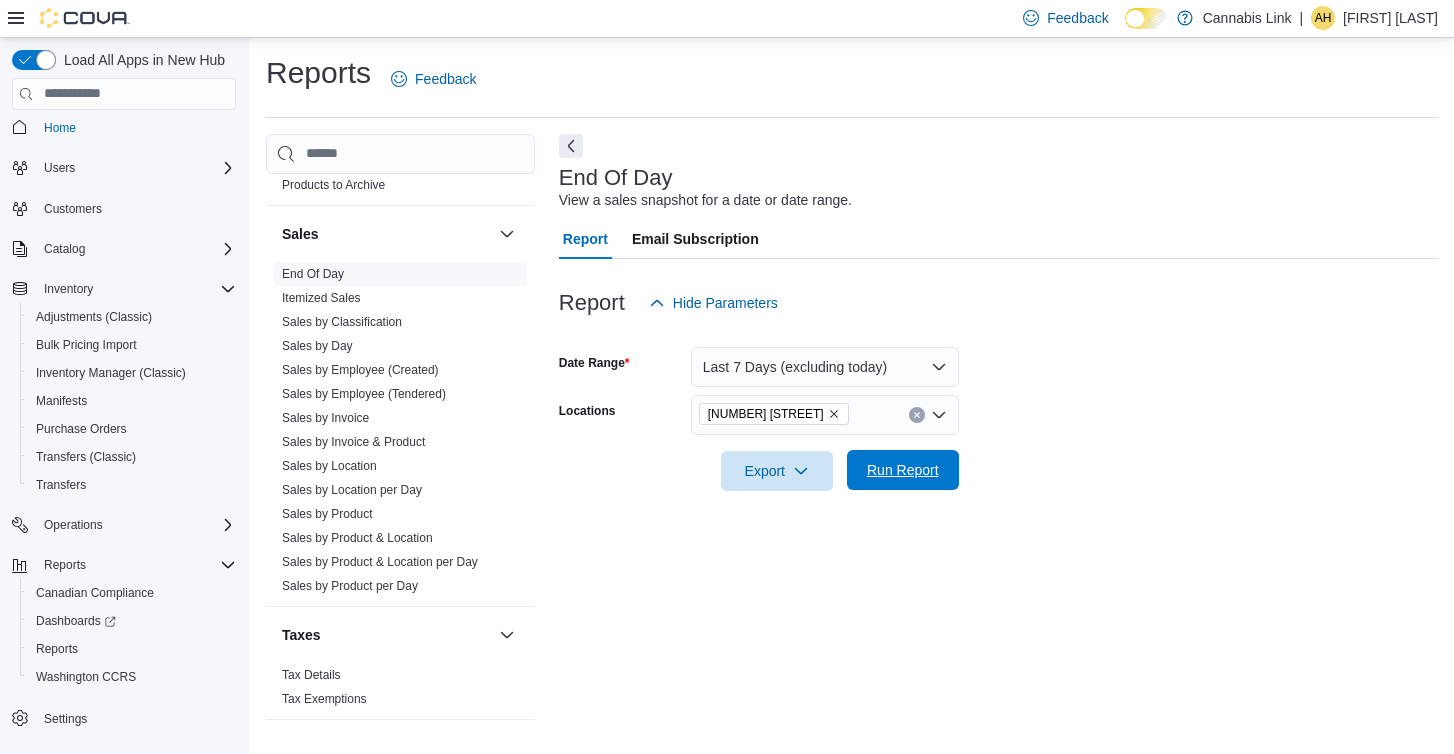 click on "Run Report" at bounding box center (903, 470) 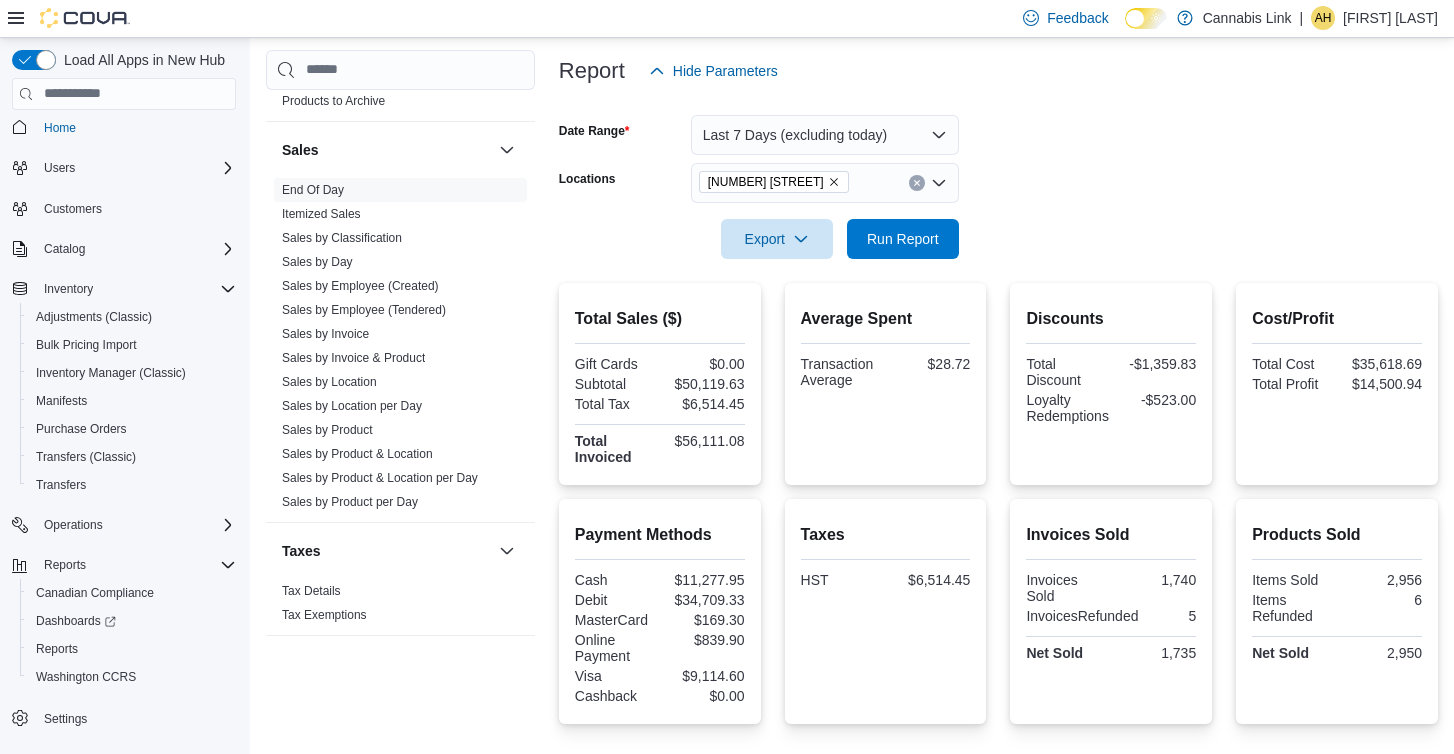 scroll, scrollTop: 235, scrollLeft: 0, axis: vertical 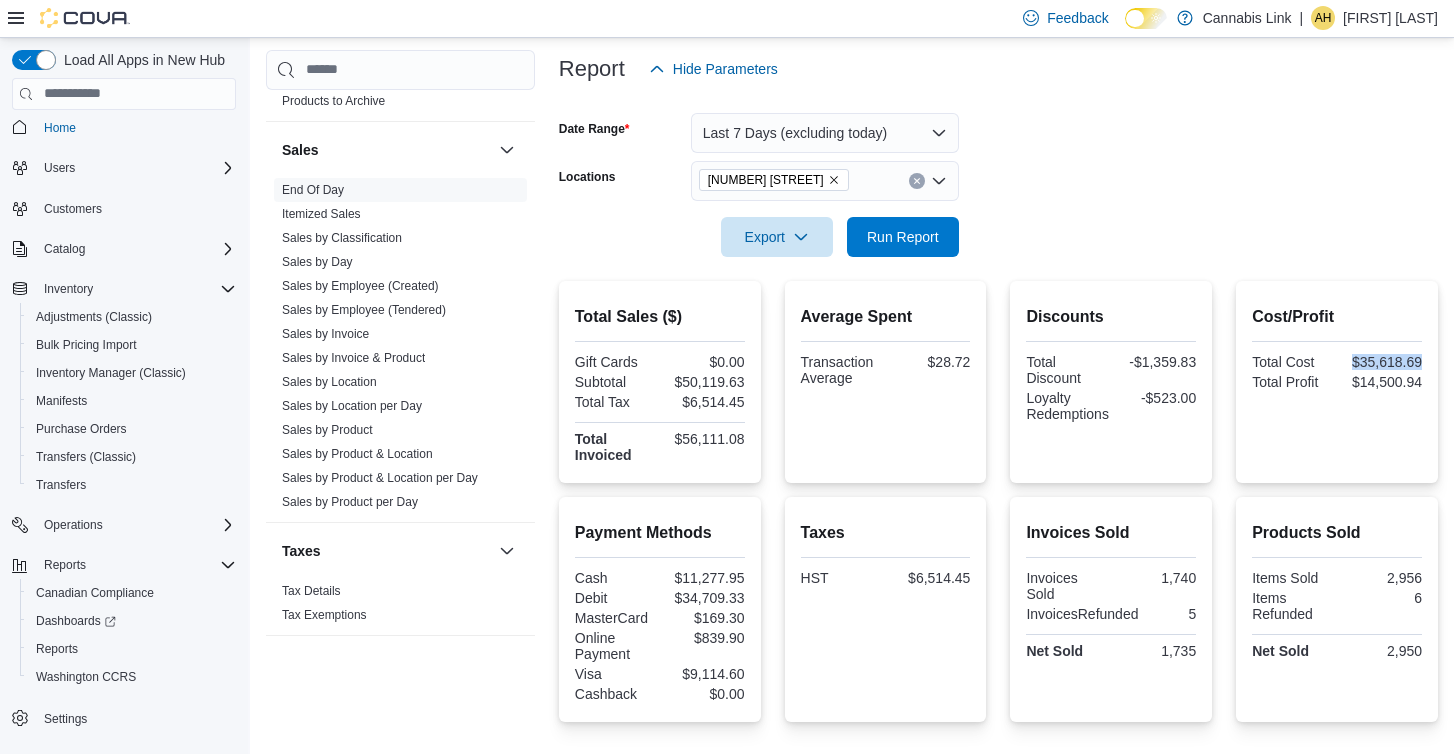 drag, startPoint x: 1352, startPoint y: 365, endPoint x: 1433, endPoint y: 367, distance: 81.02469 